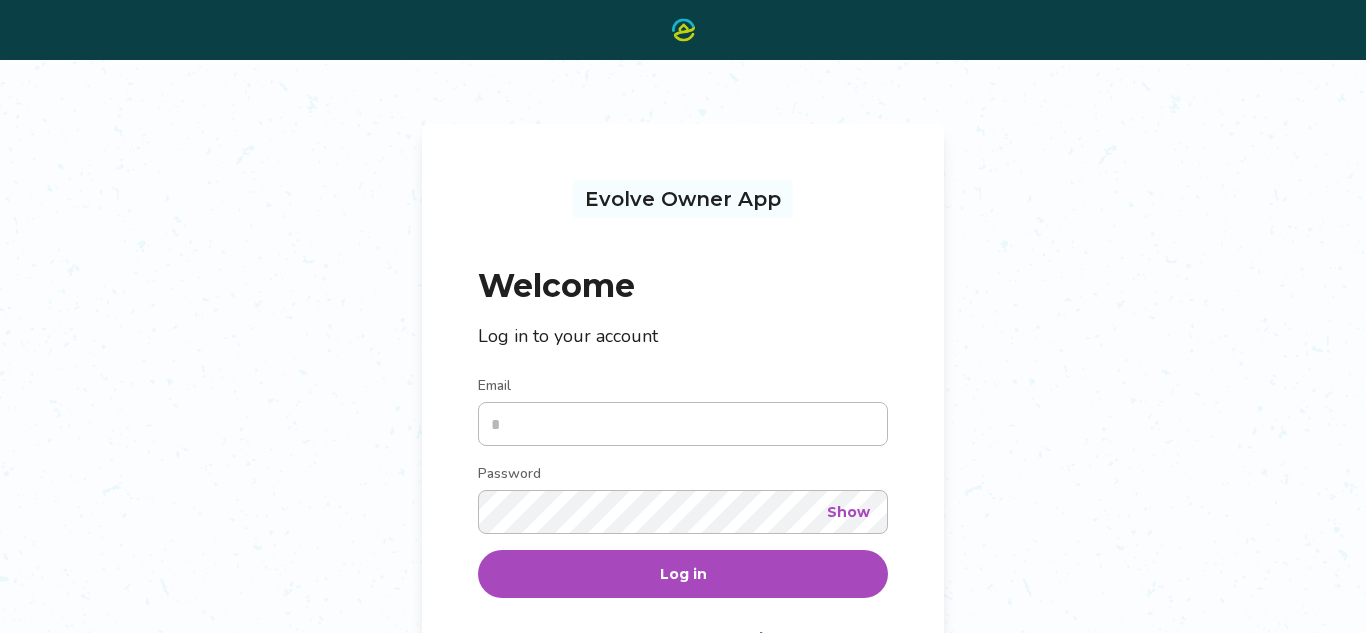scroll, scrollTop: 0, scrollLeft: 0, axis: both 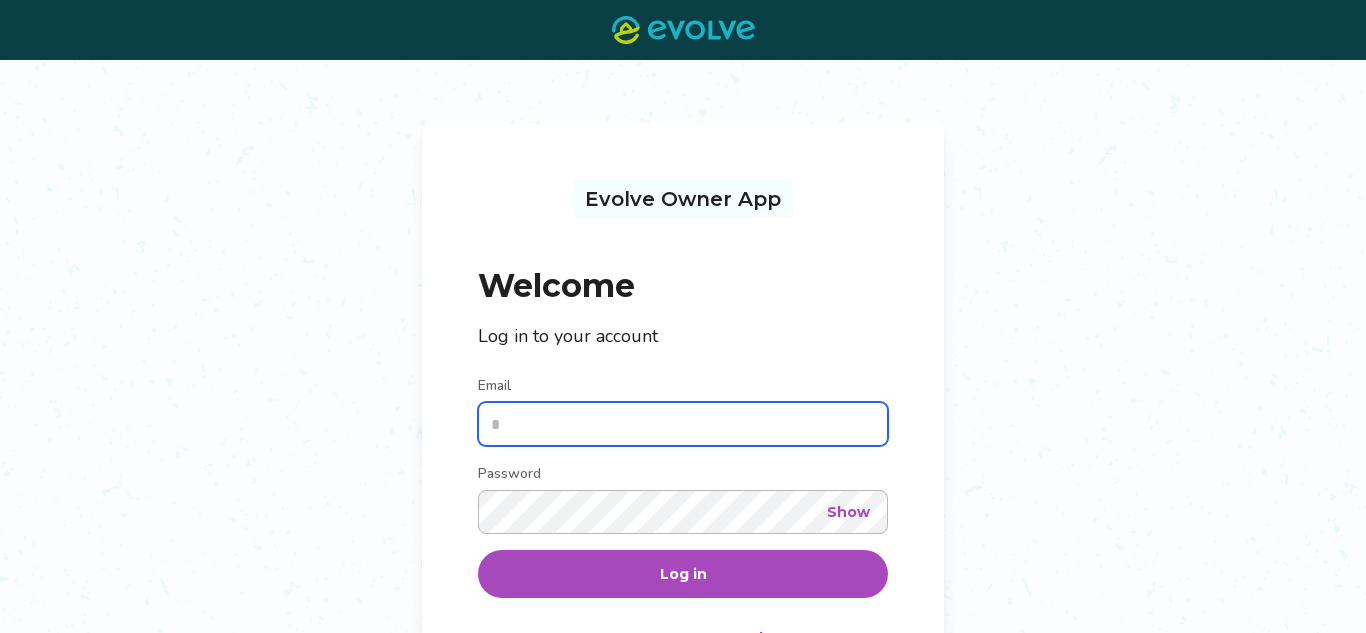 click on "Email" at bounding box center (683, 424) 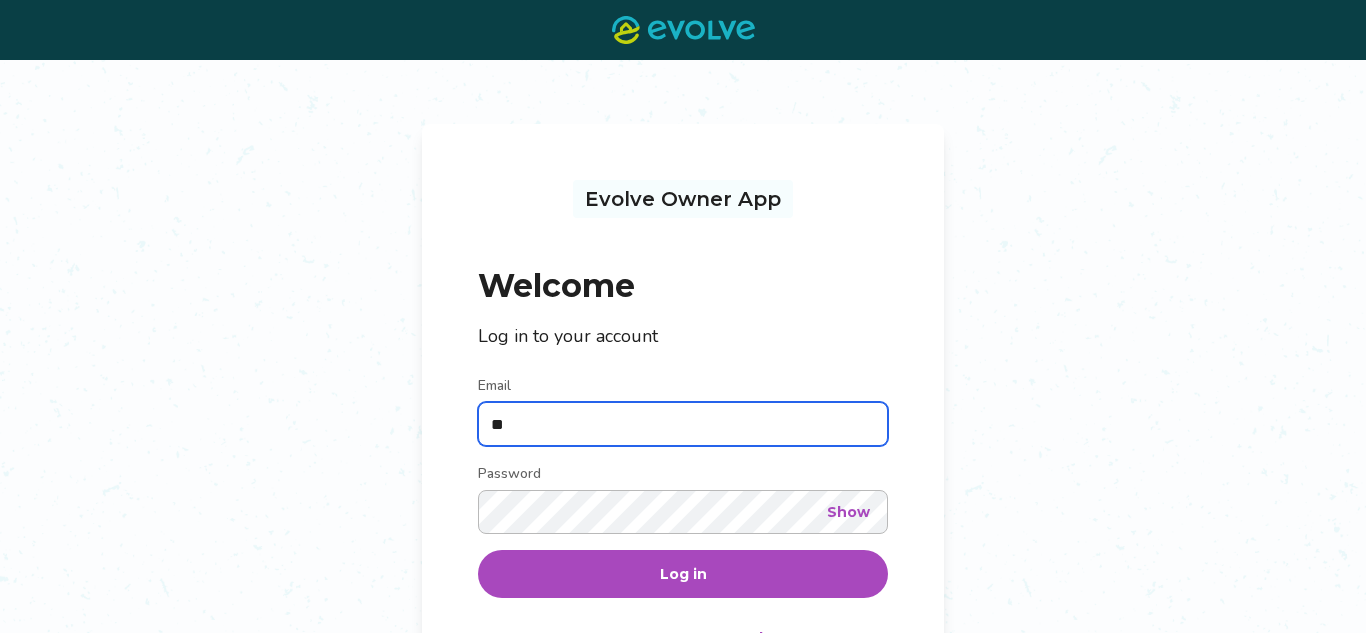 type on "**********" 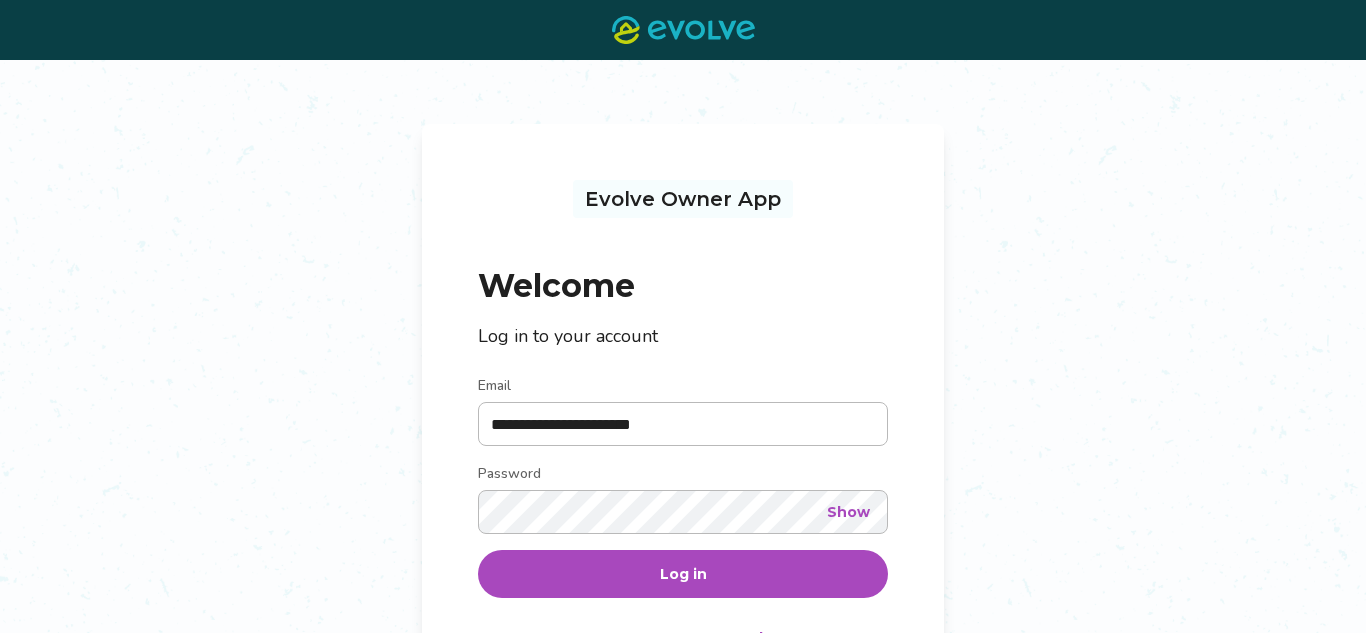 click on "Log in" at bounding box center [683, 574] 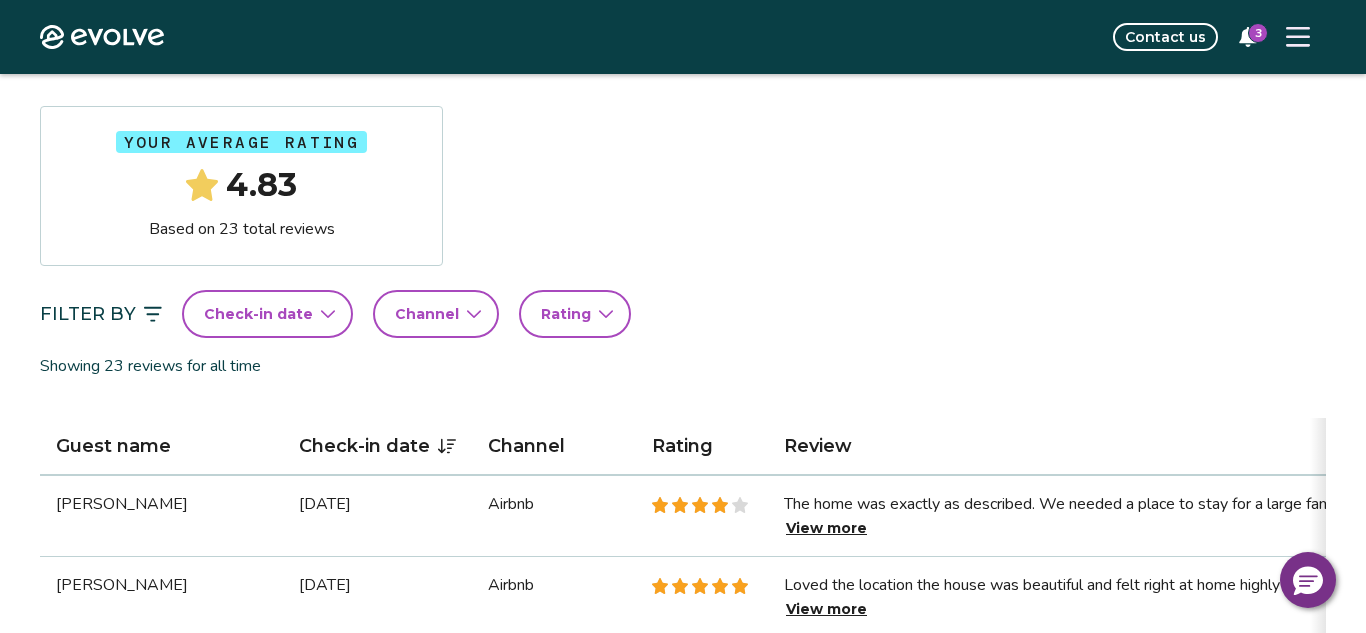 scroll, scrollTop: 0, scrollLeft: 0, axis: both 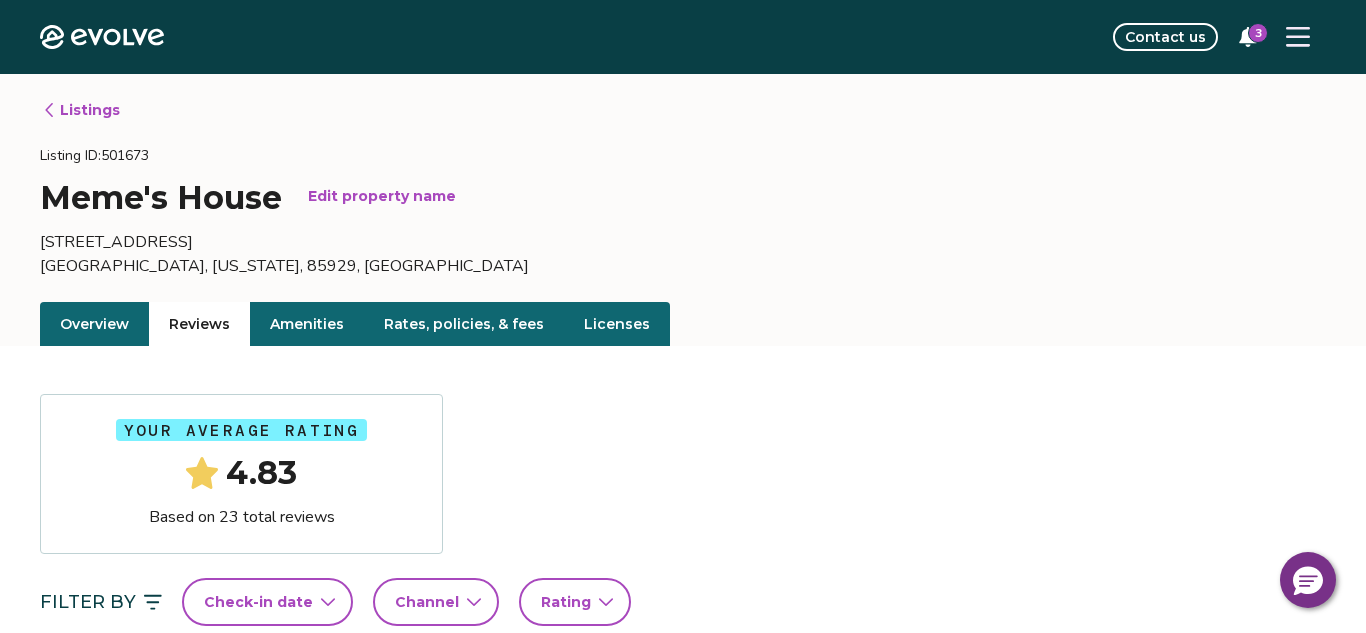 click 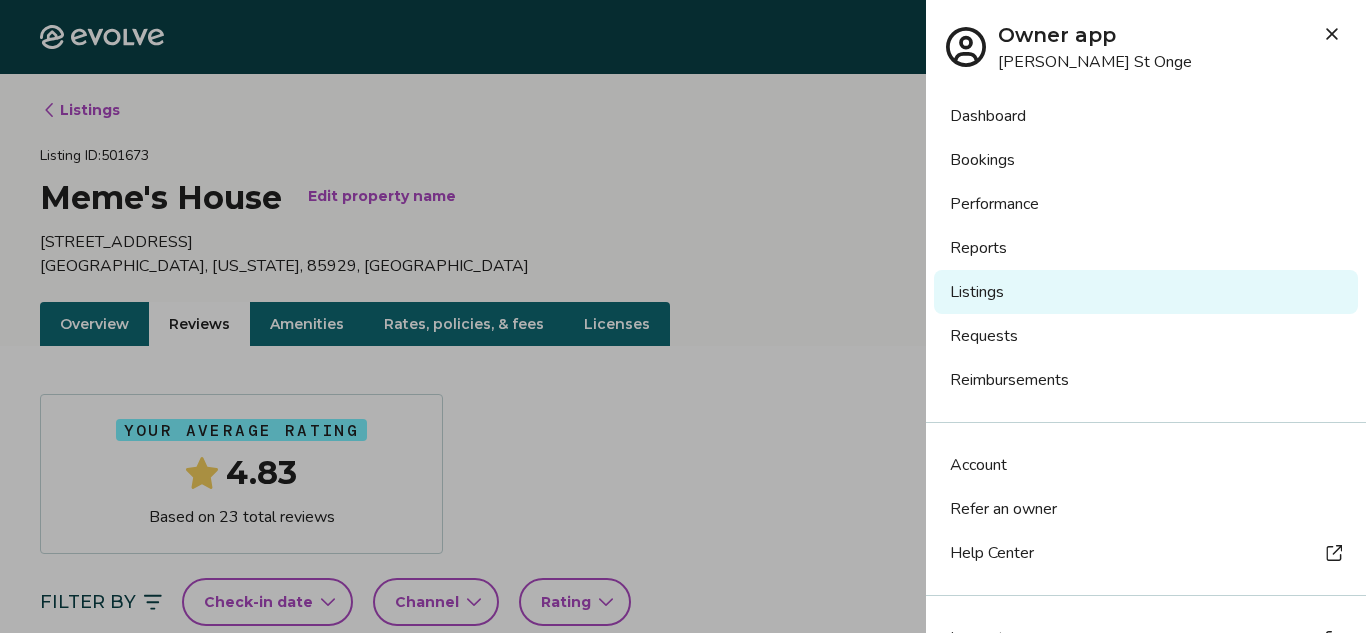 click on "Help Center" at bounding box center [1146, 553] 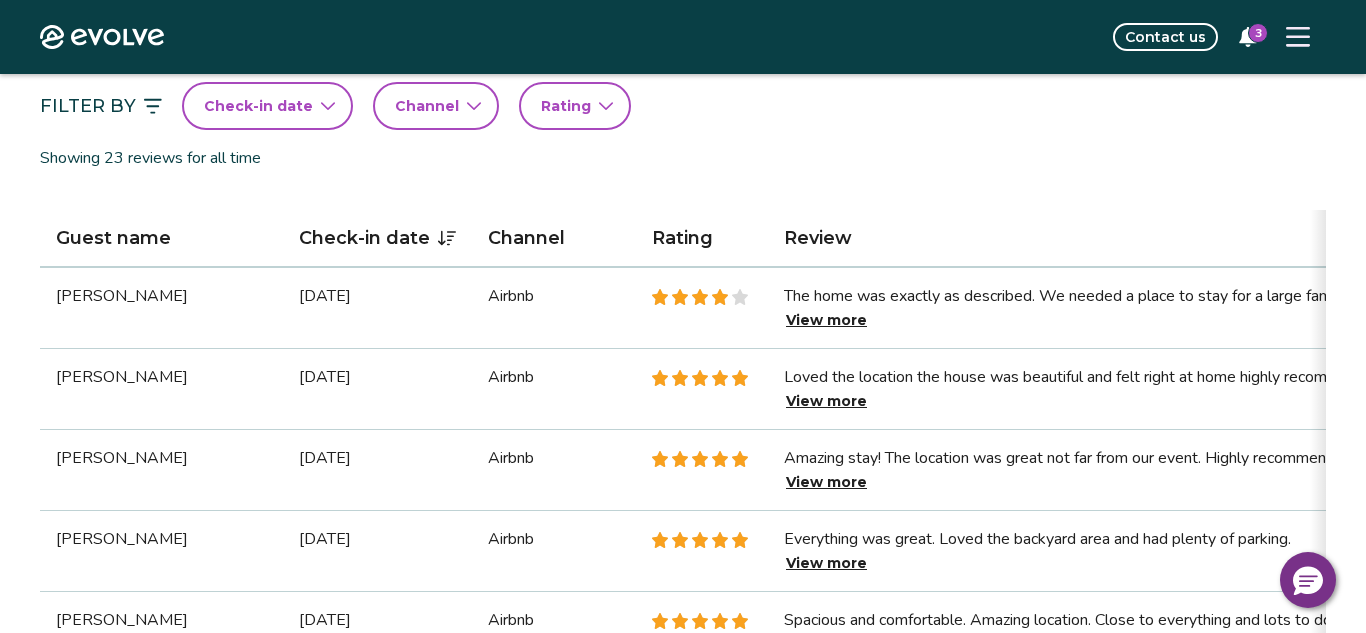 scroll, scrollTop: 495, scrollLeft: 0, axis: vertical 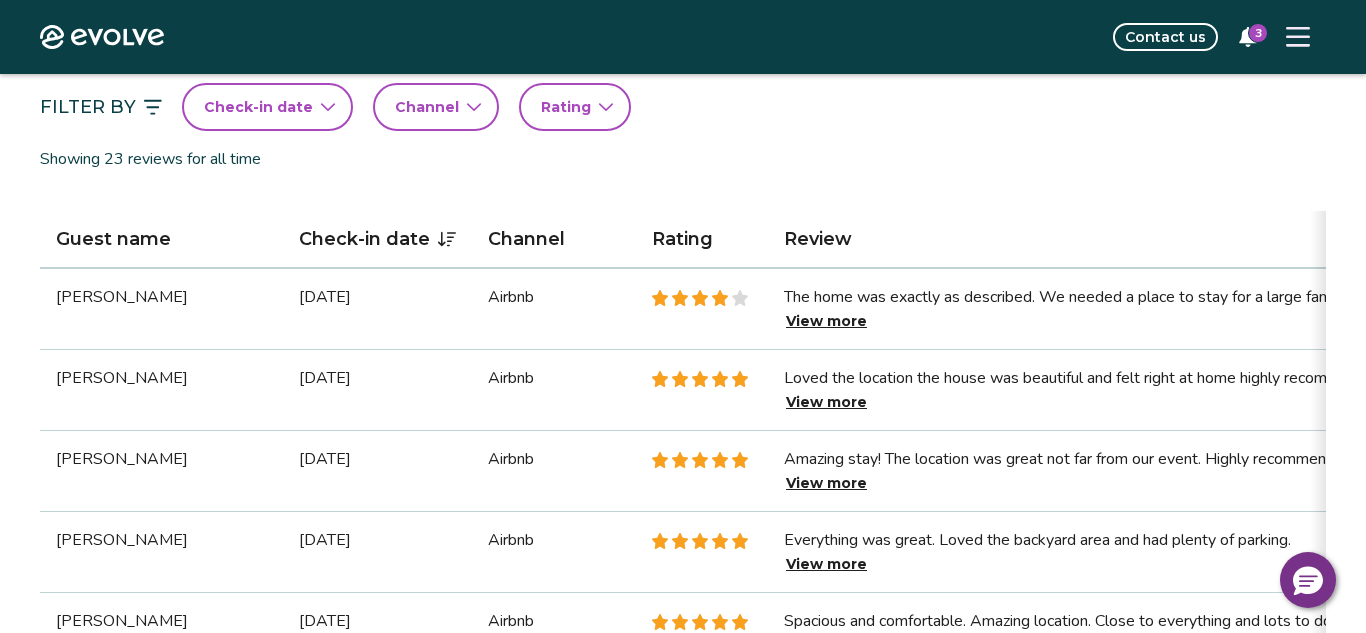 click on "View more" at bounding box center [826, 321] 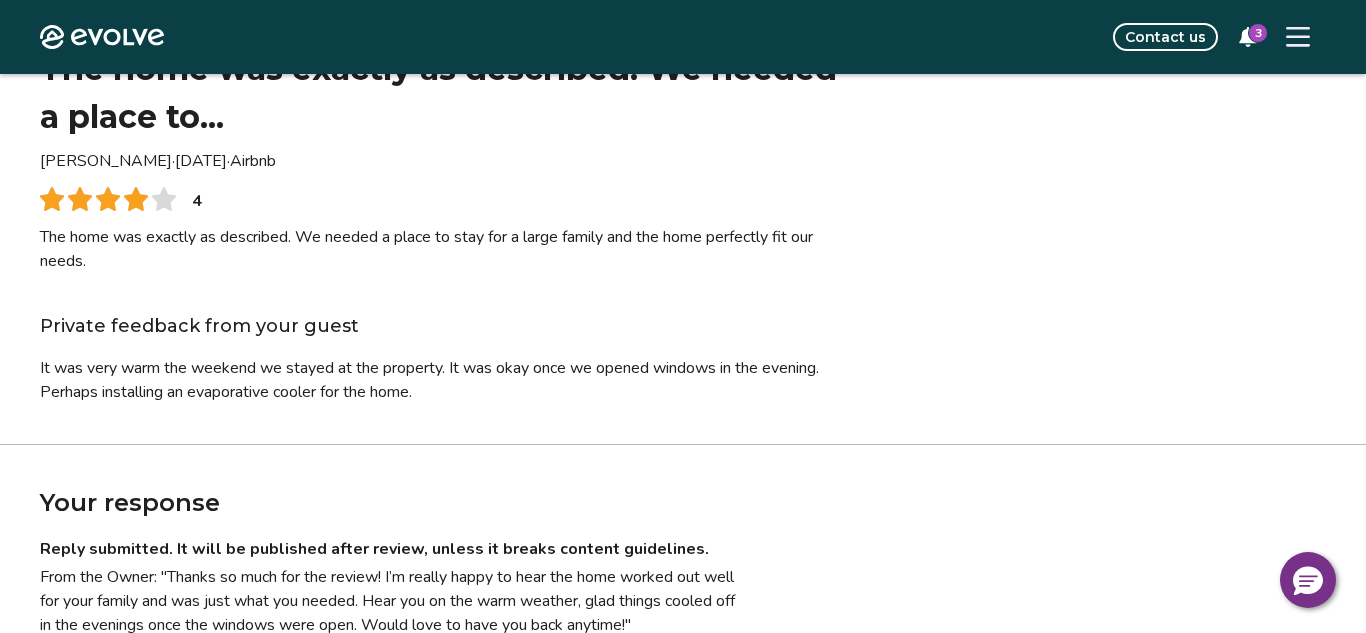 scroll, scrollTop: 0, scrollLeft: 0, axis: both 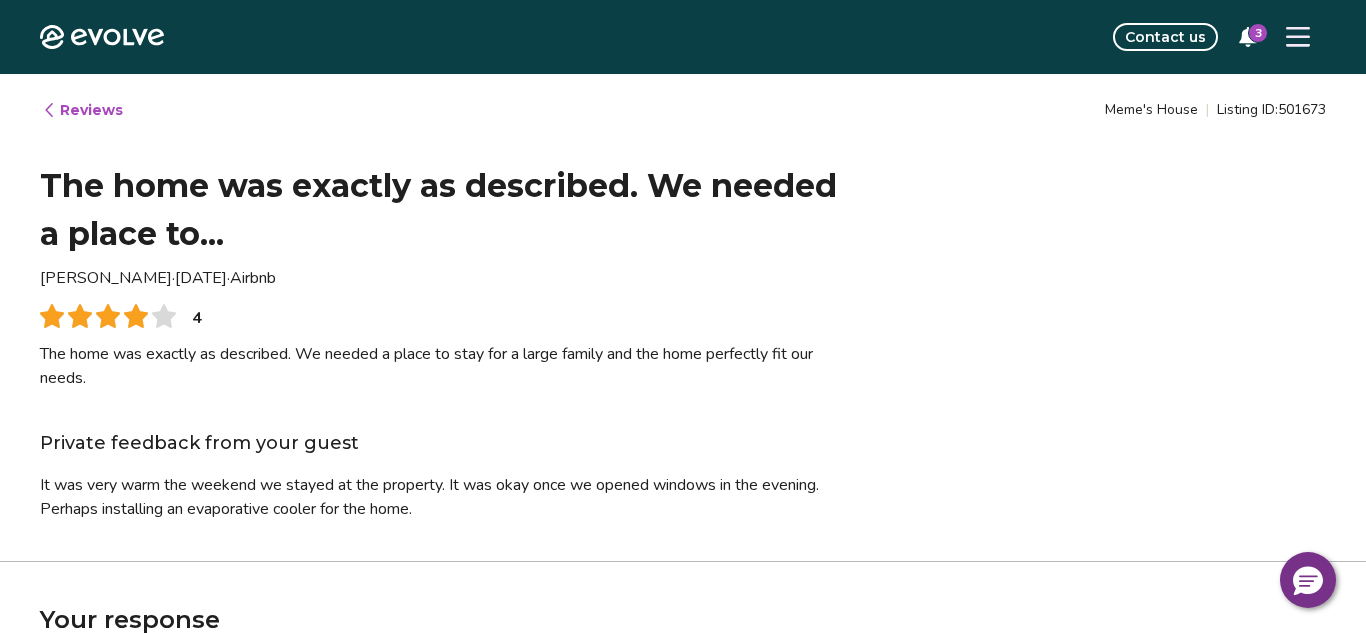 click 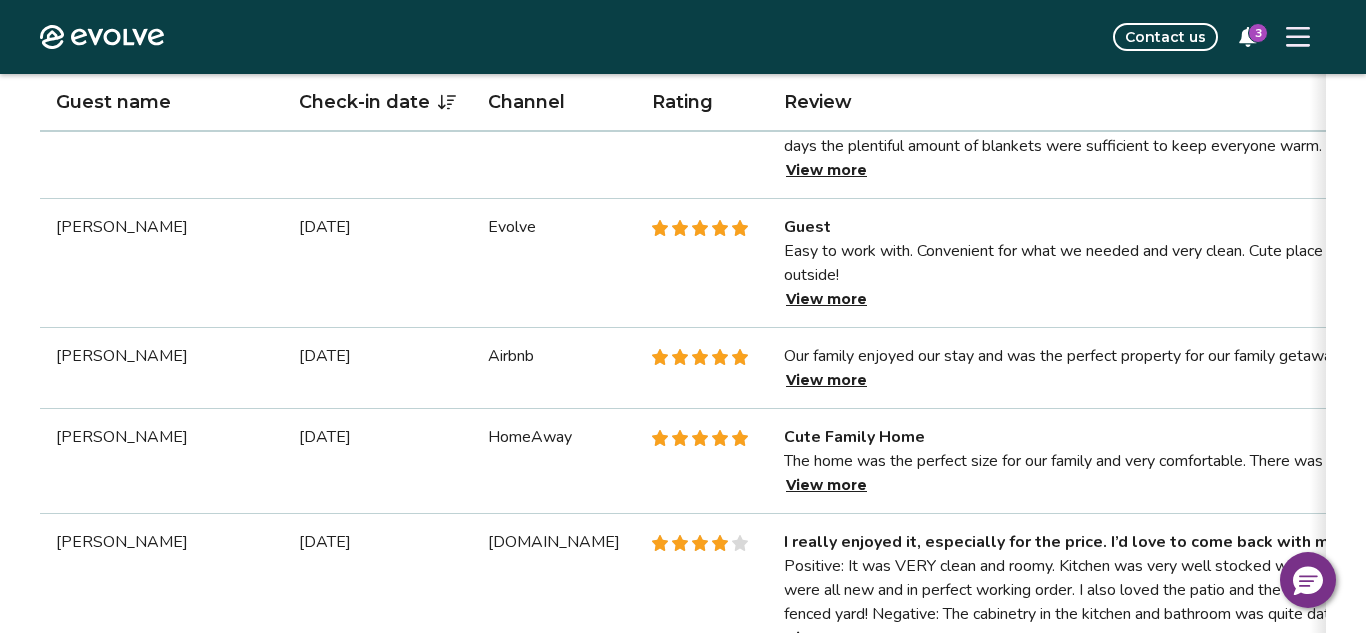 scroll, scrollTop: 1262, scrollLeft: 0, axis: vertical 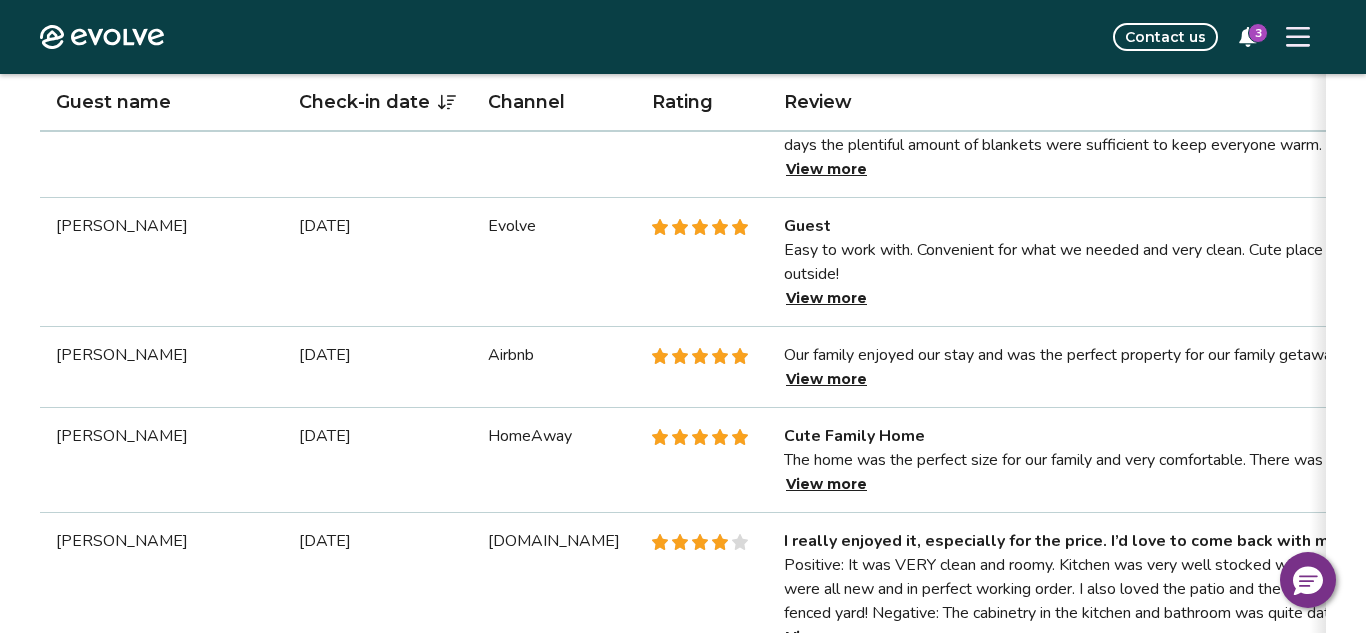 click on "Easy to work with. Convenient for what we needed and very clean. Cute place offered corn hole game and darts to play gas fire outside!" at bounding box center (1236, 262) 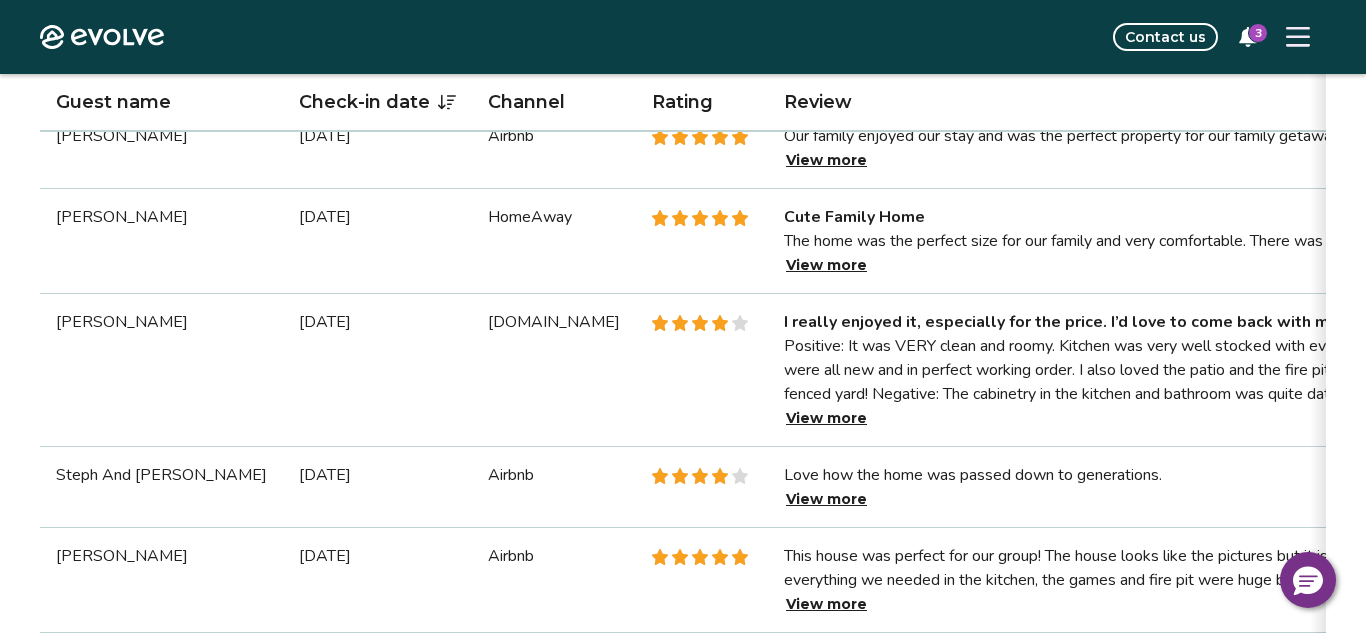 scroll, scrollTop: 0, scrollLeft: 0, axis: both 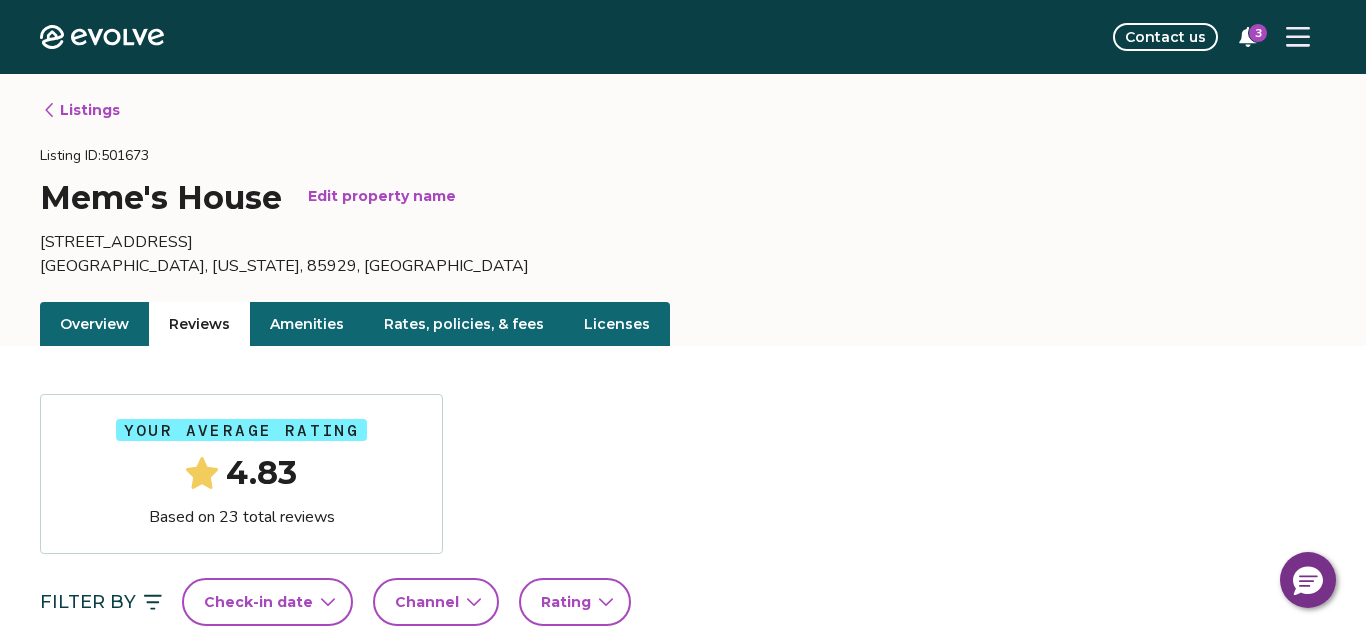 click on "Listings" at bounding box center (81, 110) 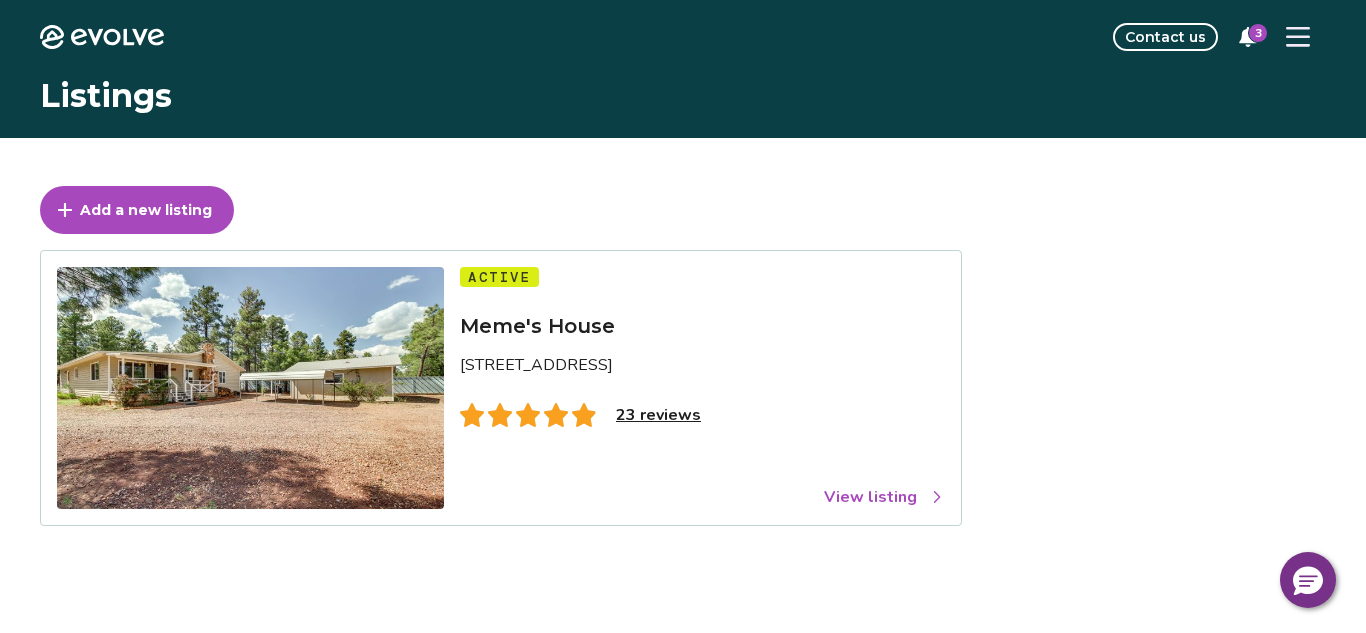 click 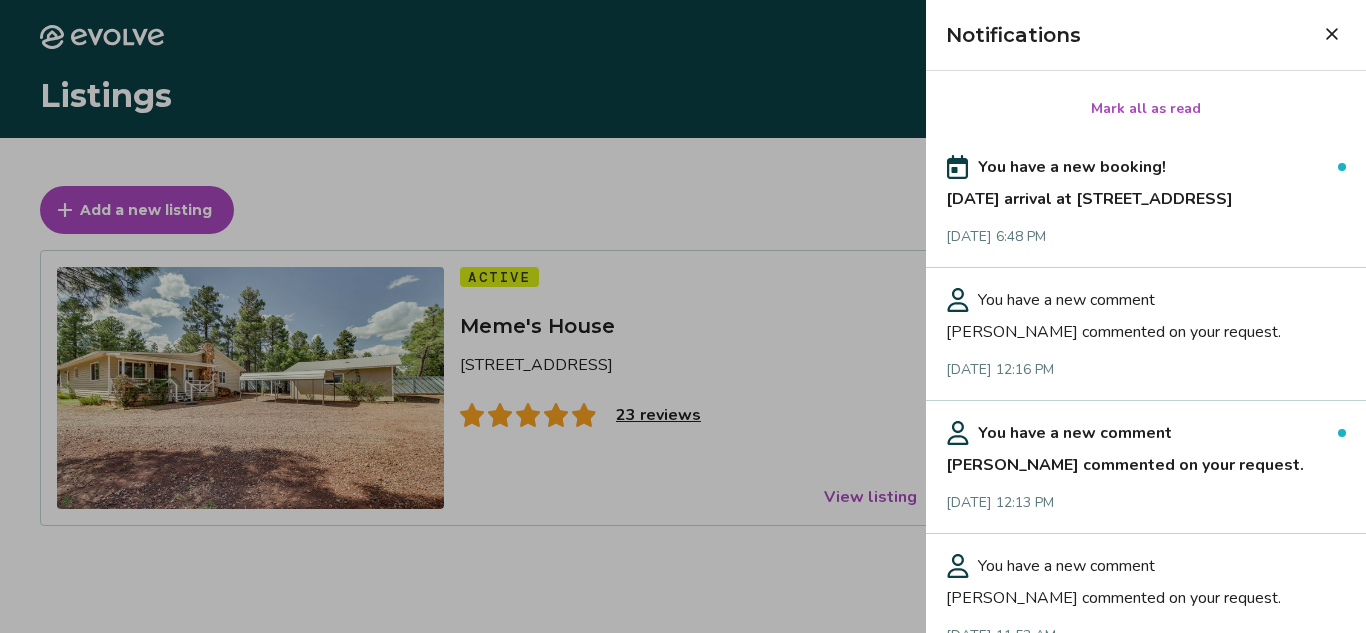 click 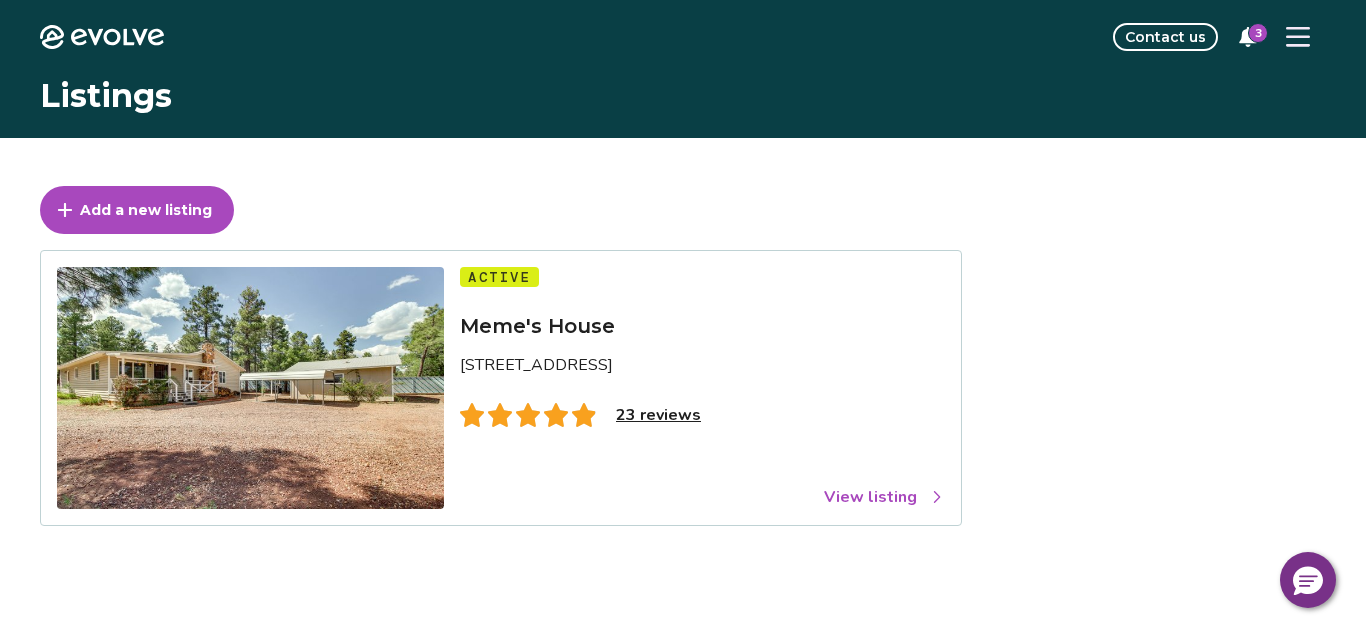 click on "Add a new listing Active Meme's House [STREET_ADDRESS] reviews View listing" at bounding box center [683, 436] 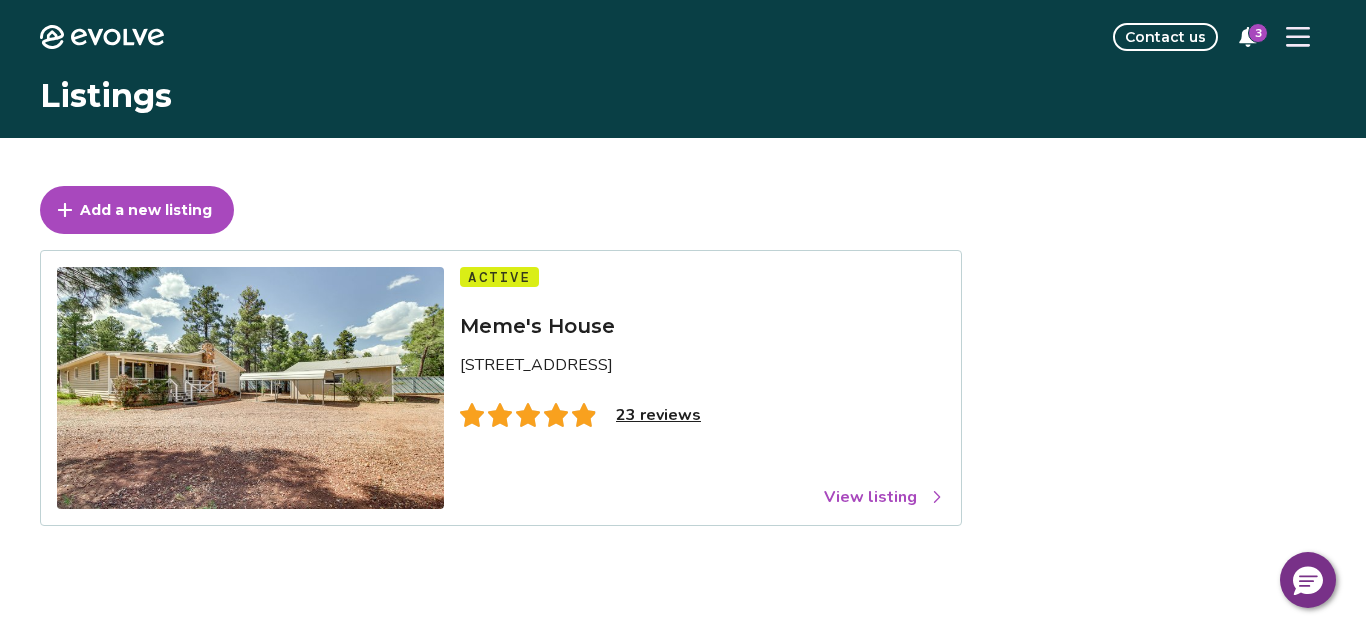 click 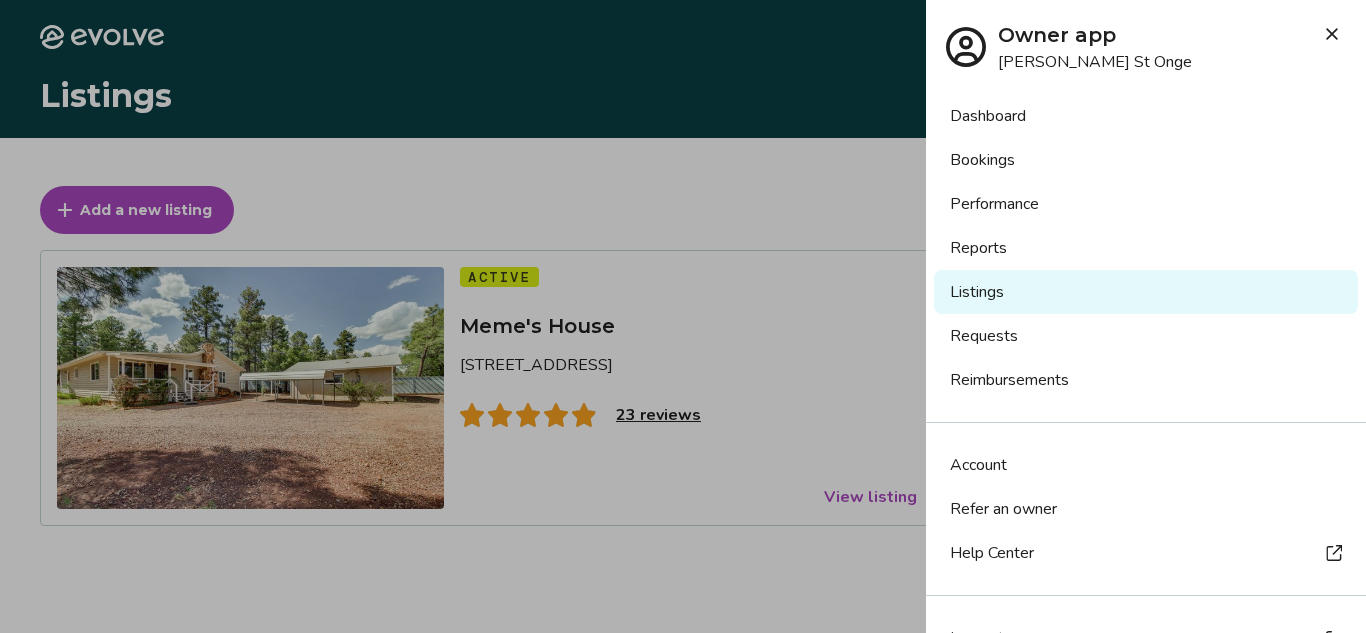 click on "Help Center" at bounding box center (1146, 553) 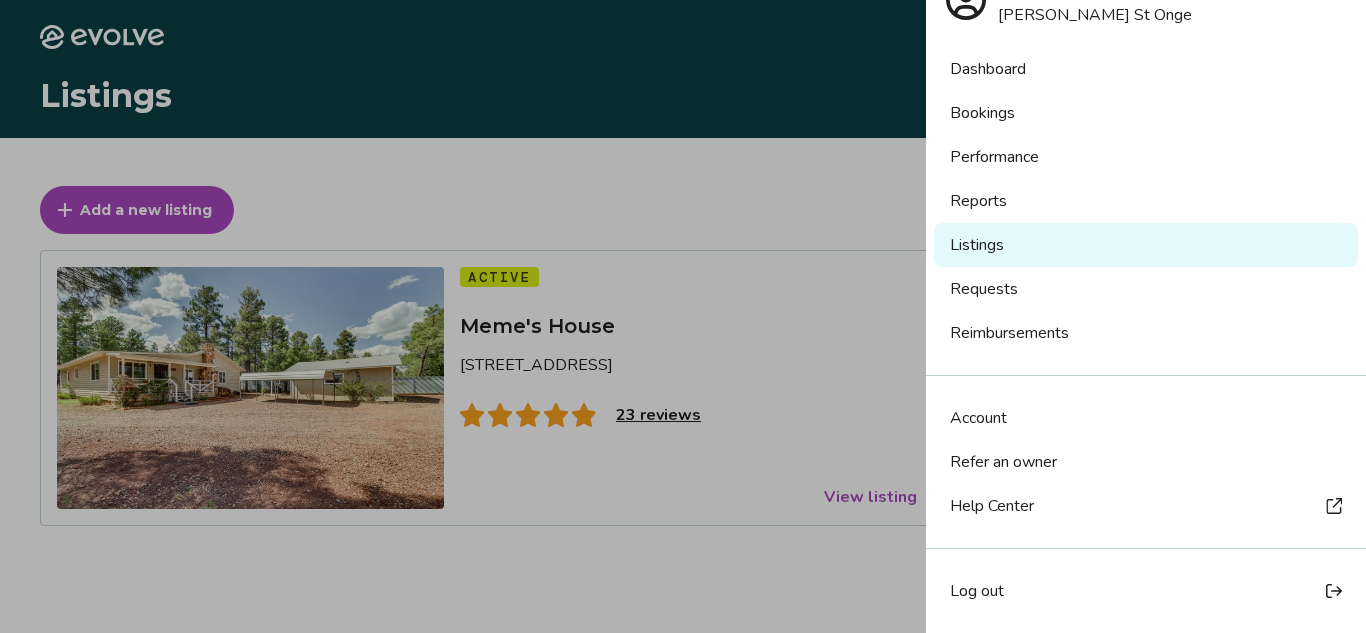 scroll, scrollTop: 0, scrollLeft: 0, axis: both 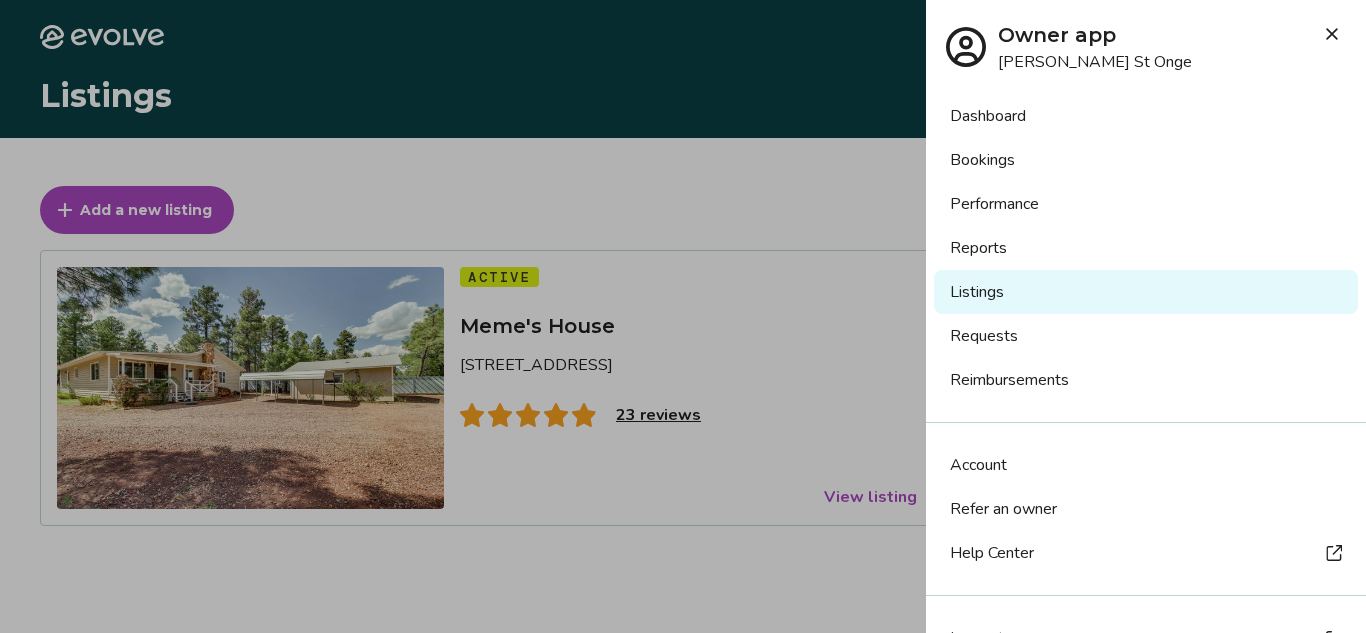 click at bounding box center [1332, 34] 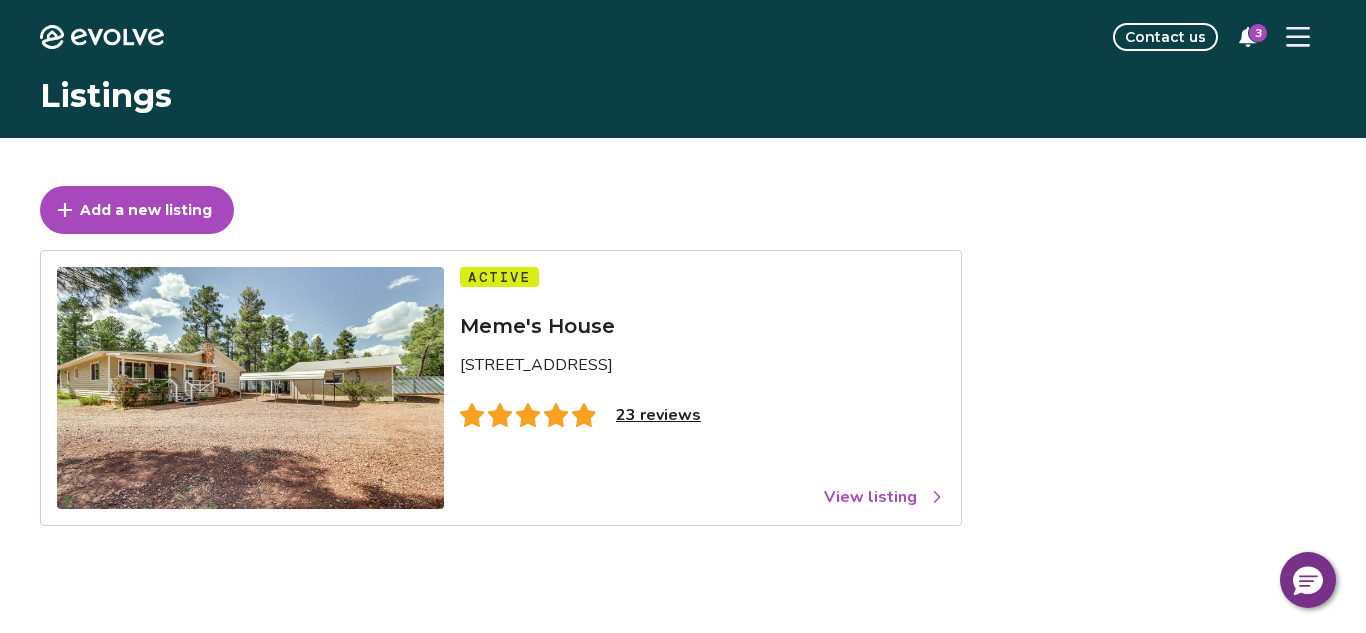 click 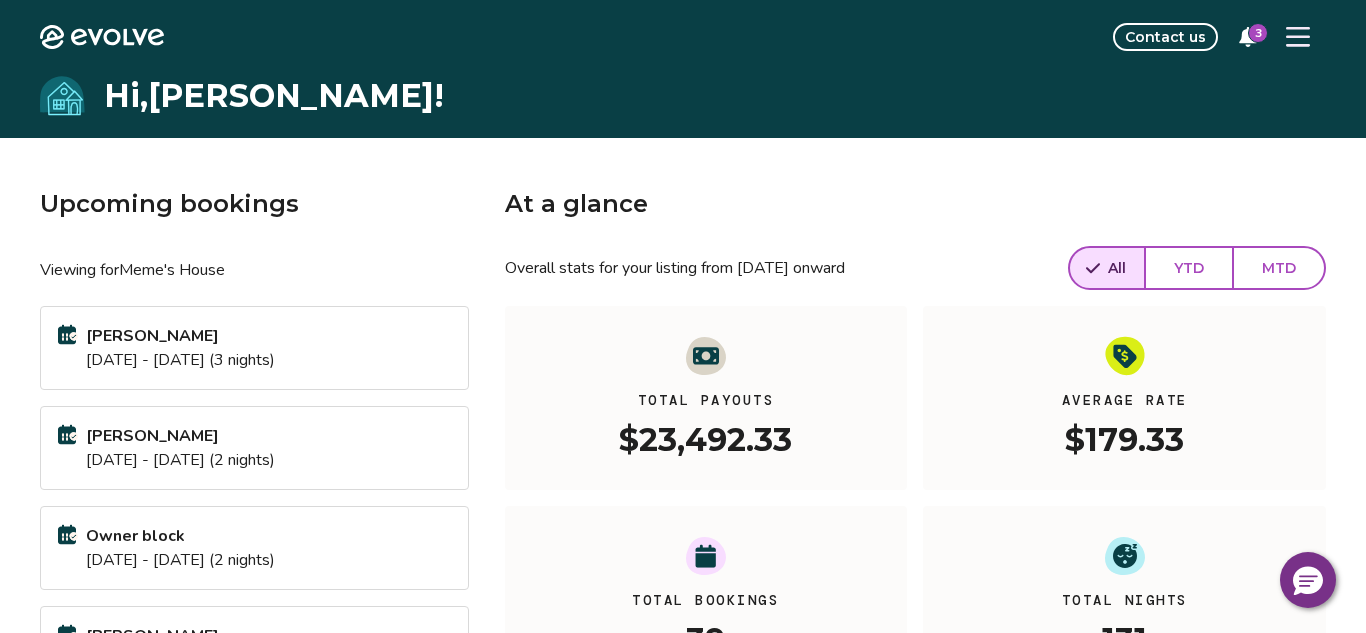 click at bounding box center [1298, 37] 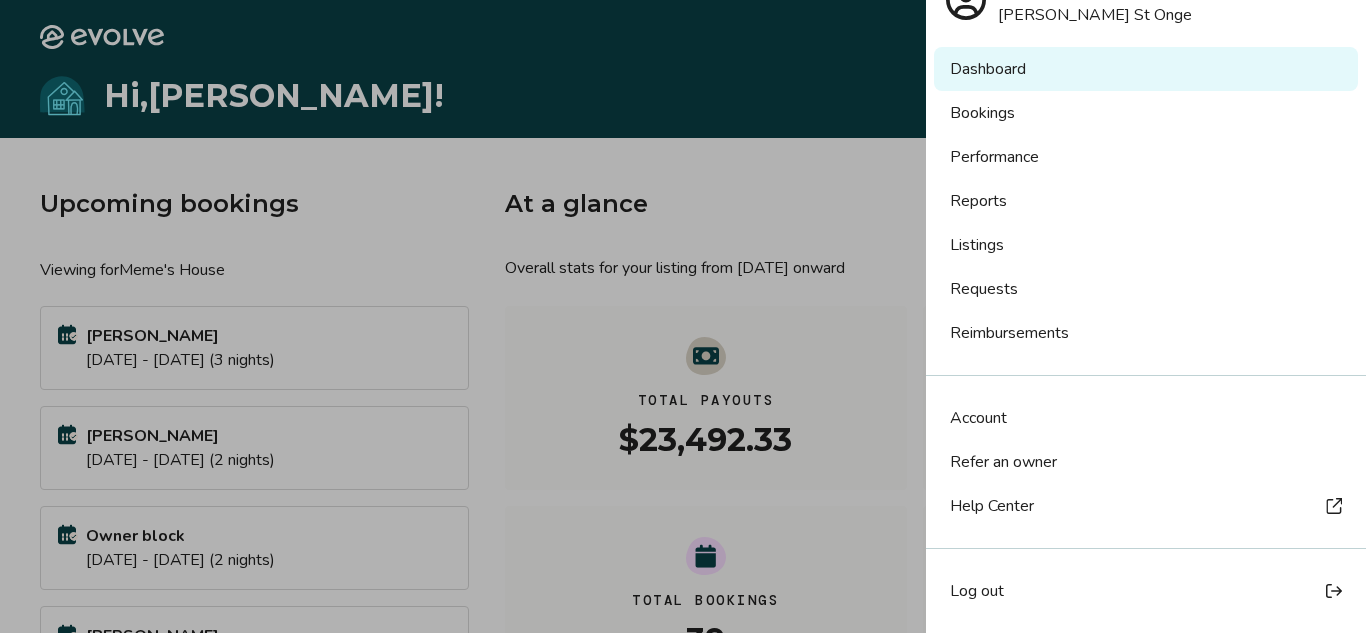 scroll, scrollTop: 0, scrollLeft: 0, axis: both 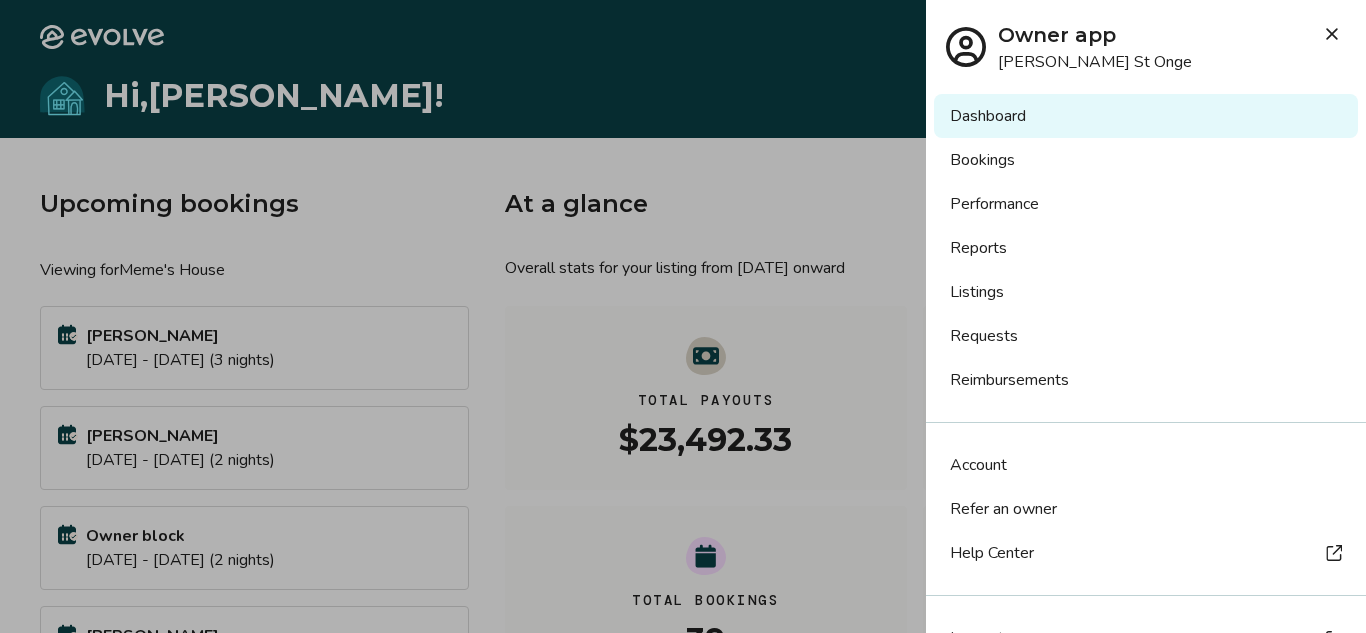click 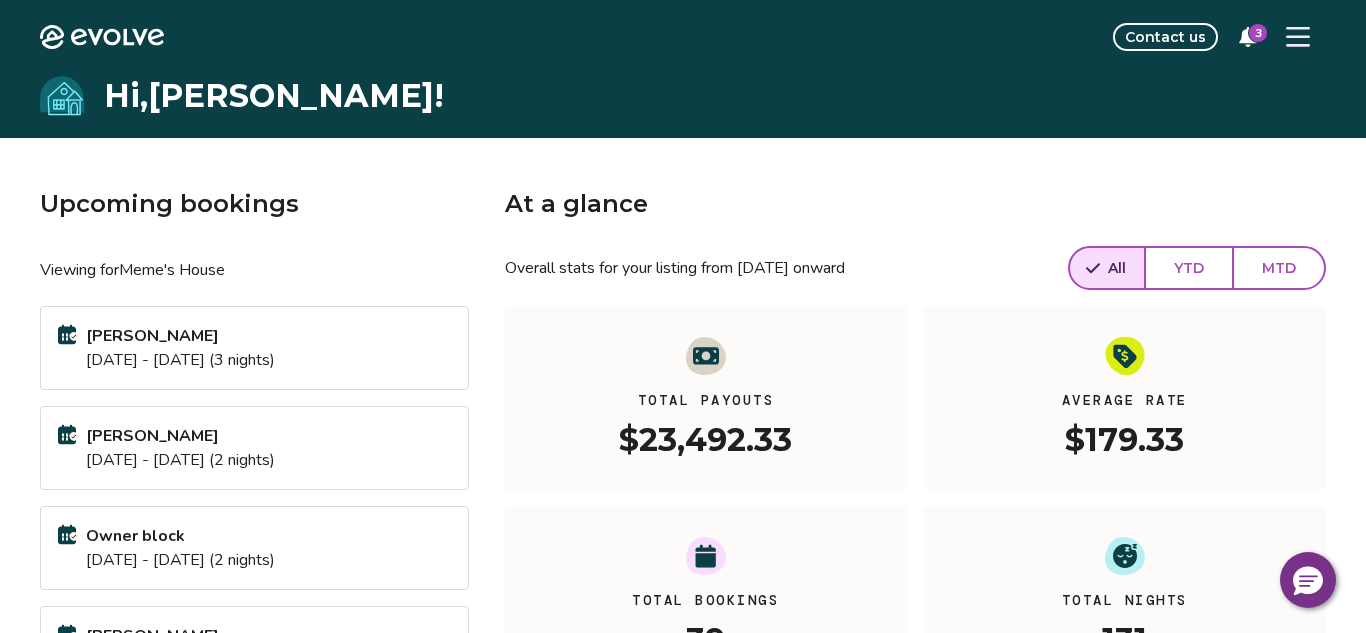 click on "Contact us" at bounding box center [1165, 37] 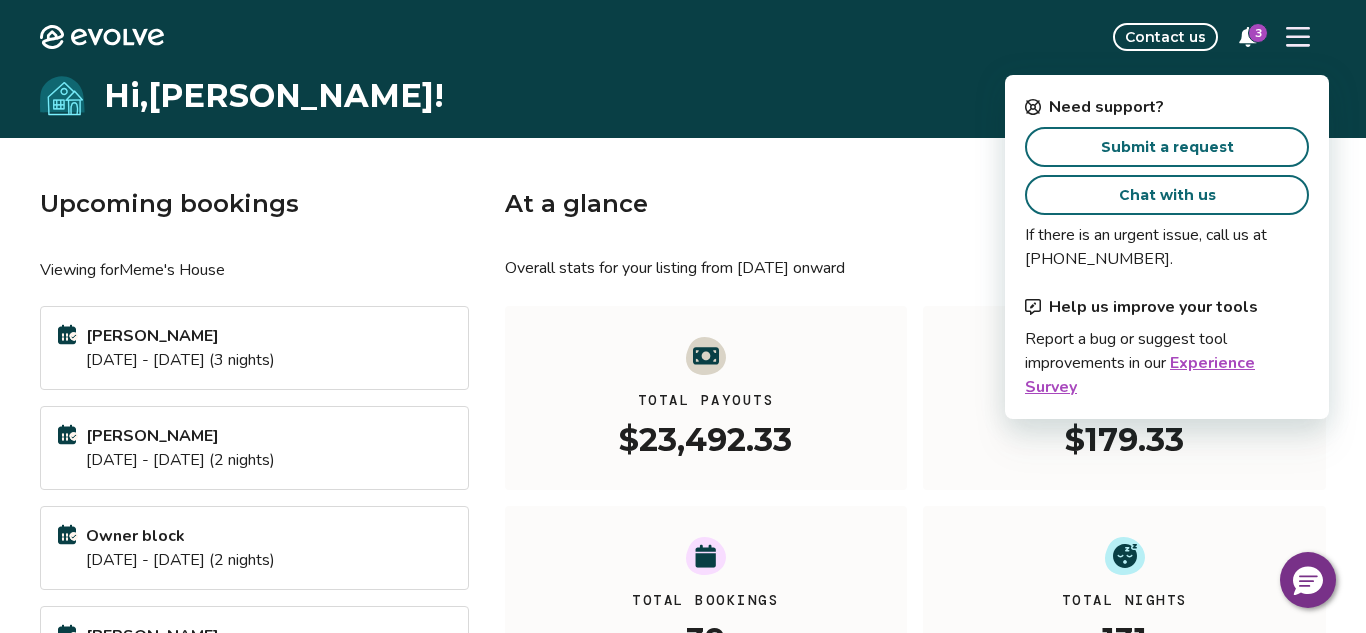 click on "Evolve" 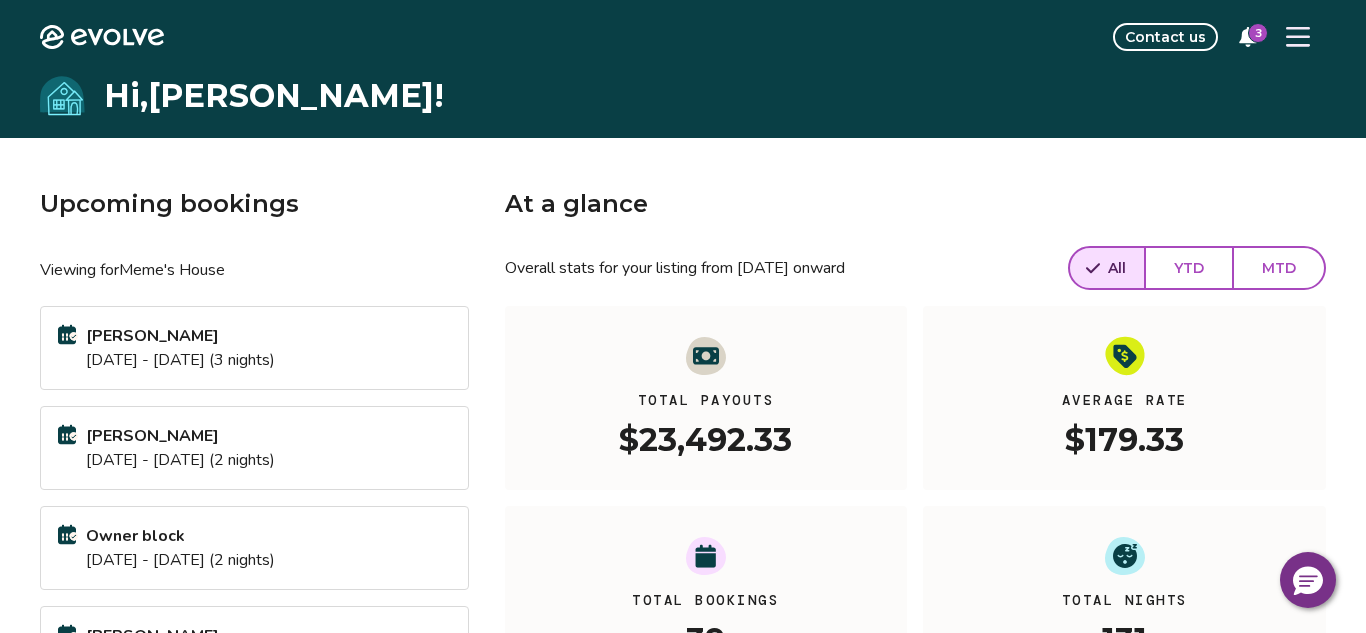 click on "Evolve" 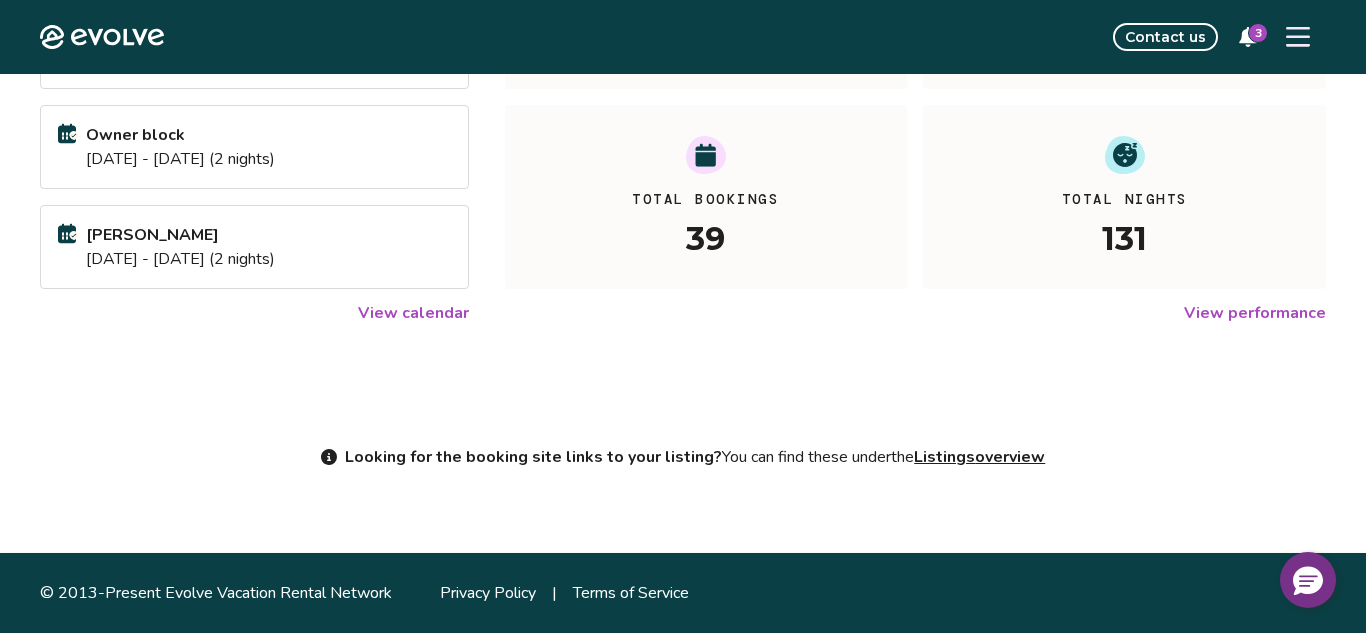 scroll, scrollTop: 0, scrollLeft: 0, axis: both 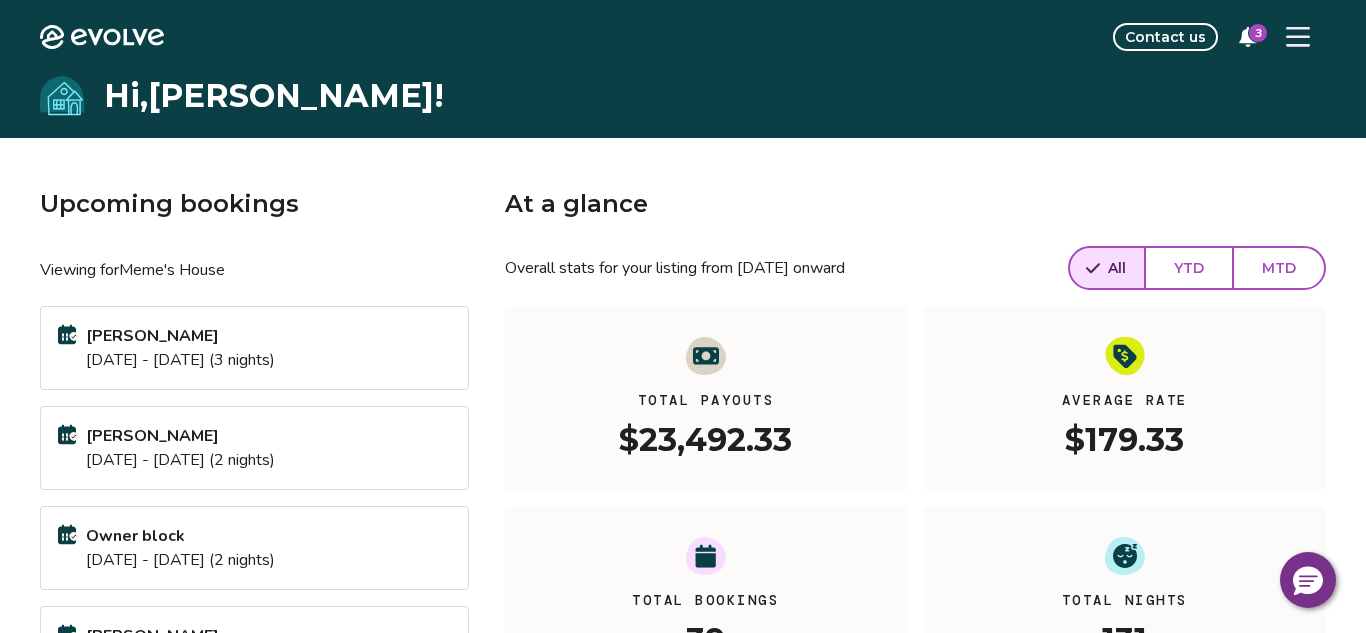 click at bounding box center (1298, 37) 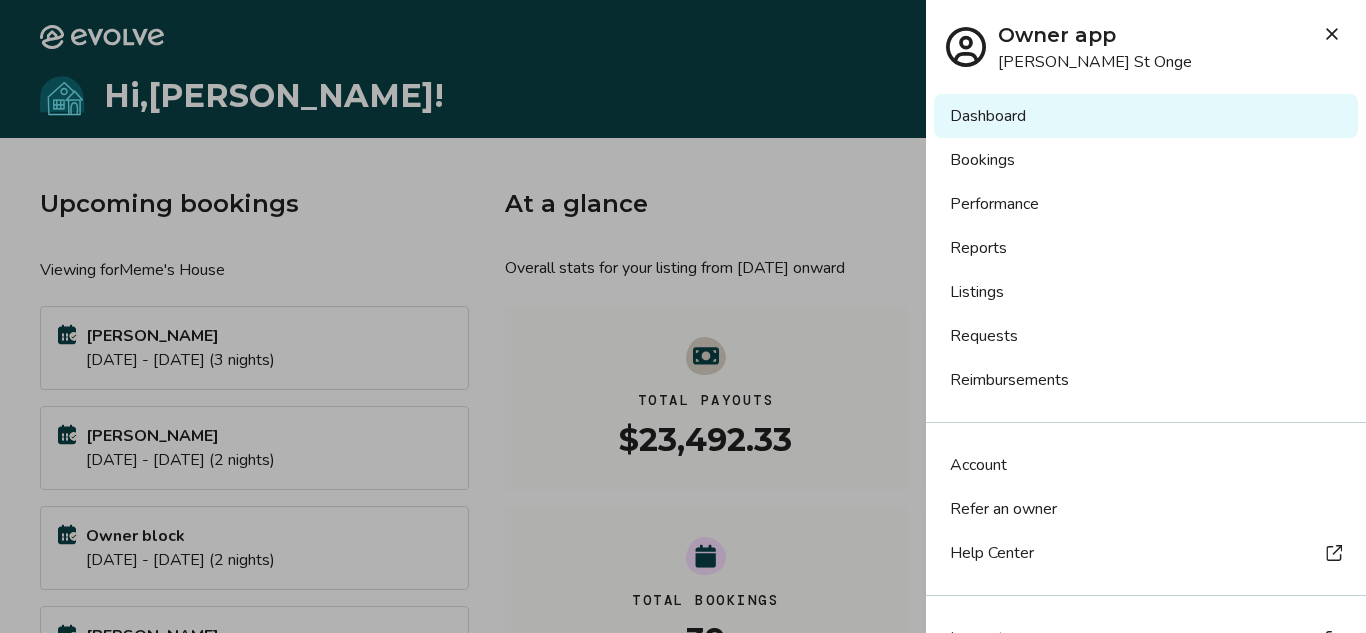 scroll, scrollTop: 47, scrollLeft: 0, axis: vertical 